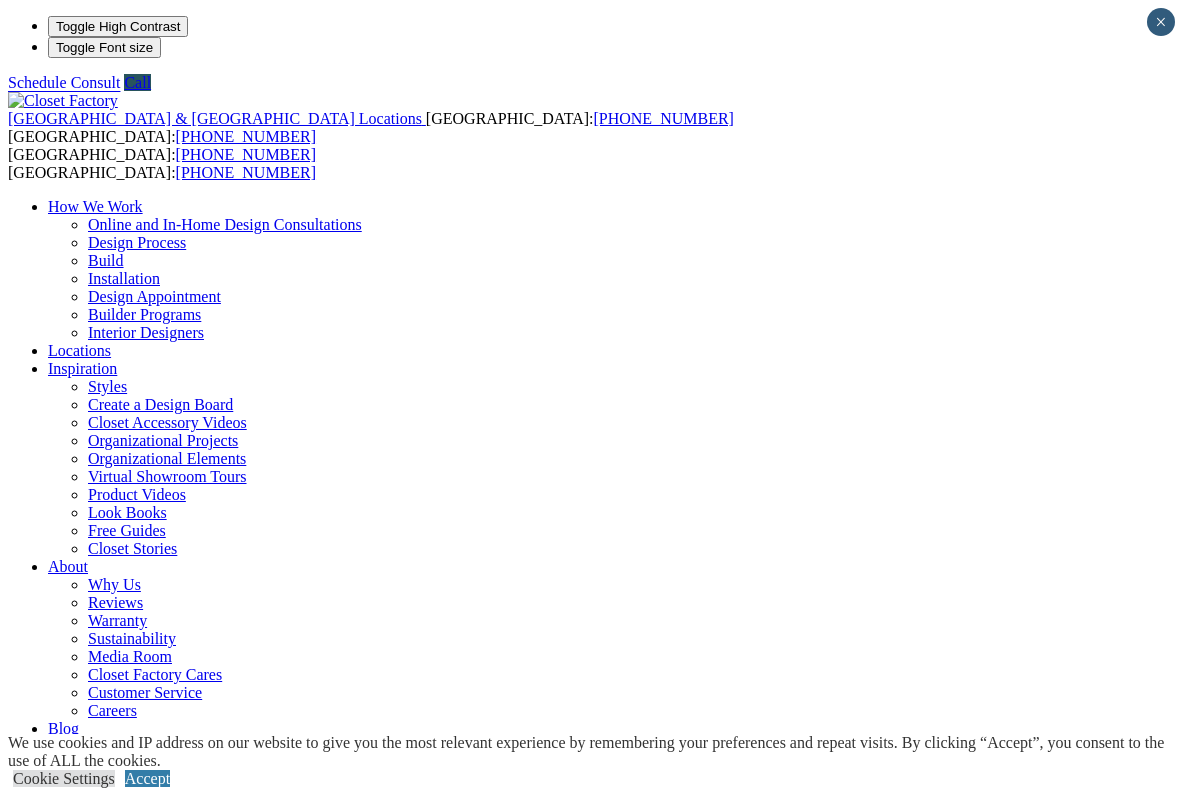 scroll, scrollTop: 0, scrollLeft: 0, axis: both 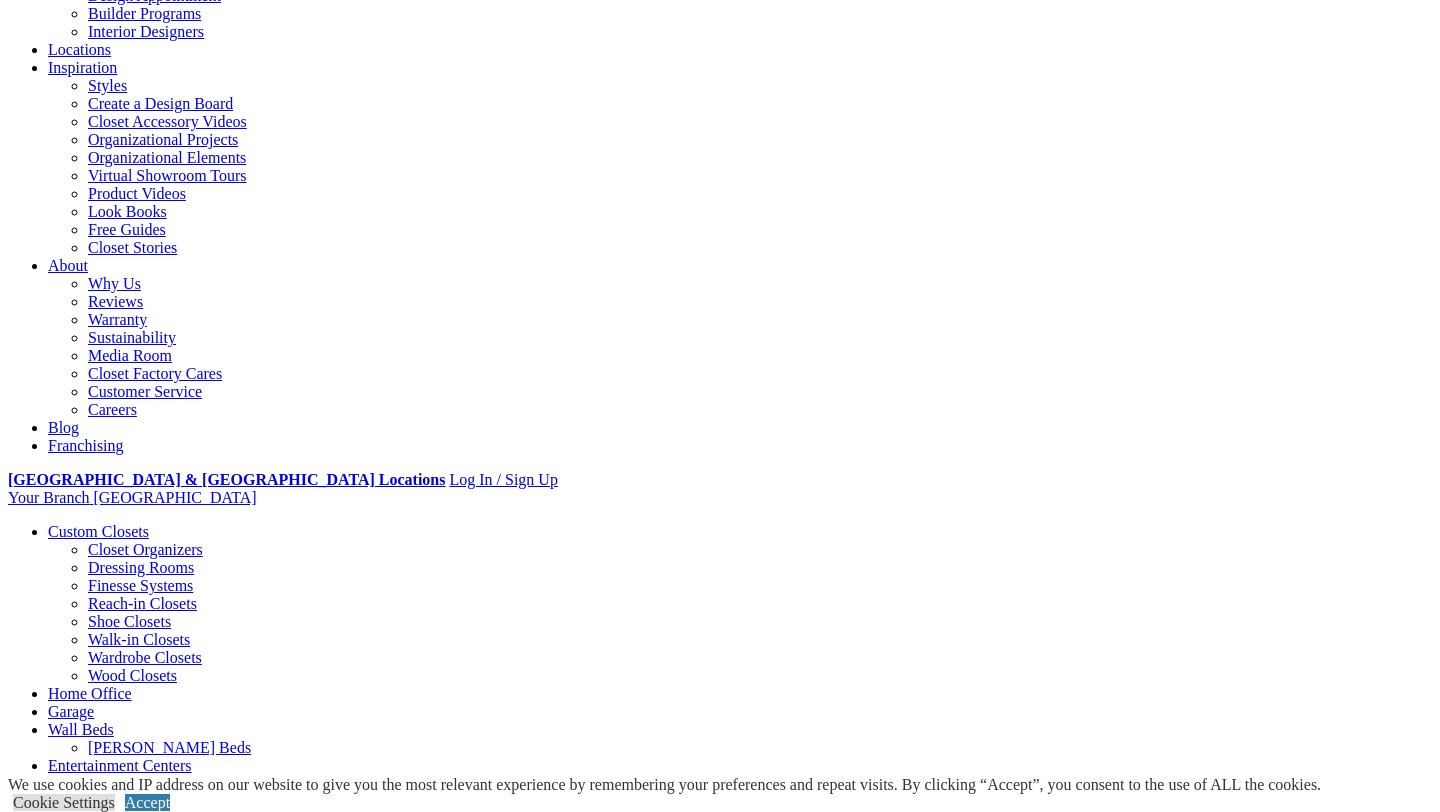 click on "Beauty and Organization" at bounding box center [720, 1287] 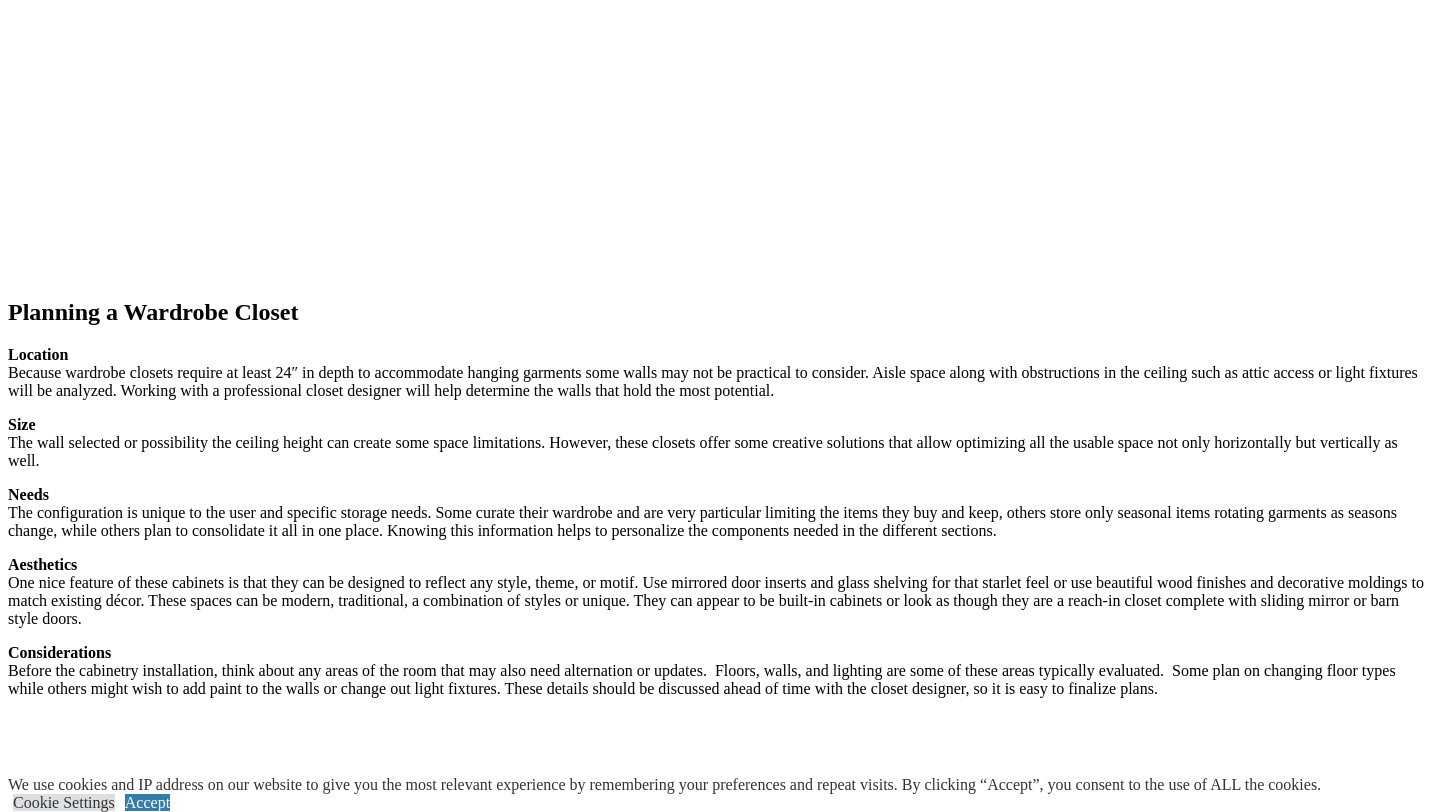 scroll, scrollTop: 2315, scrollLeft: 0, axis: vertical 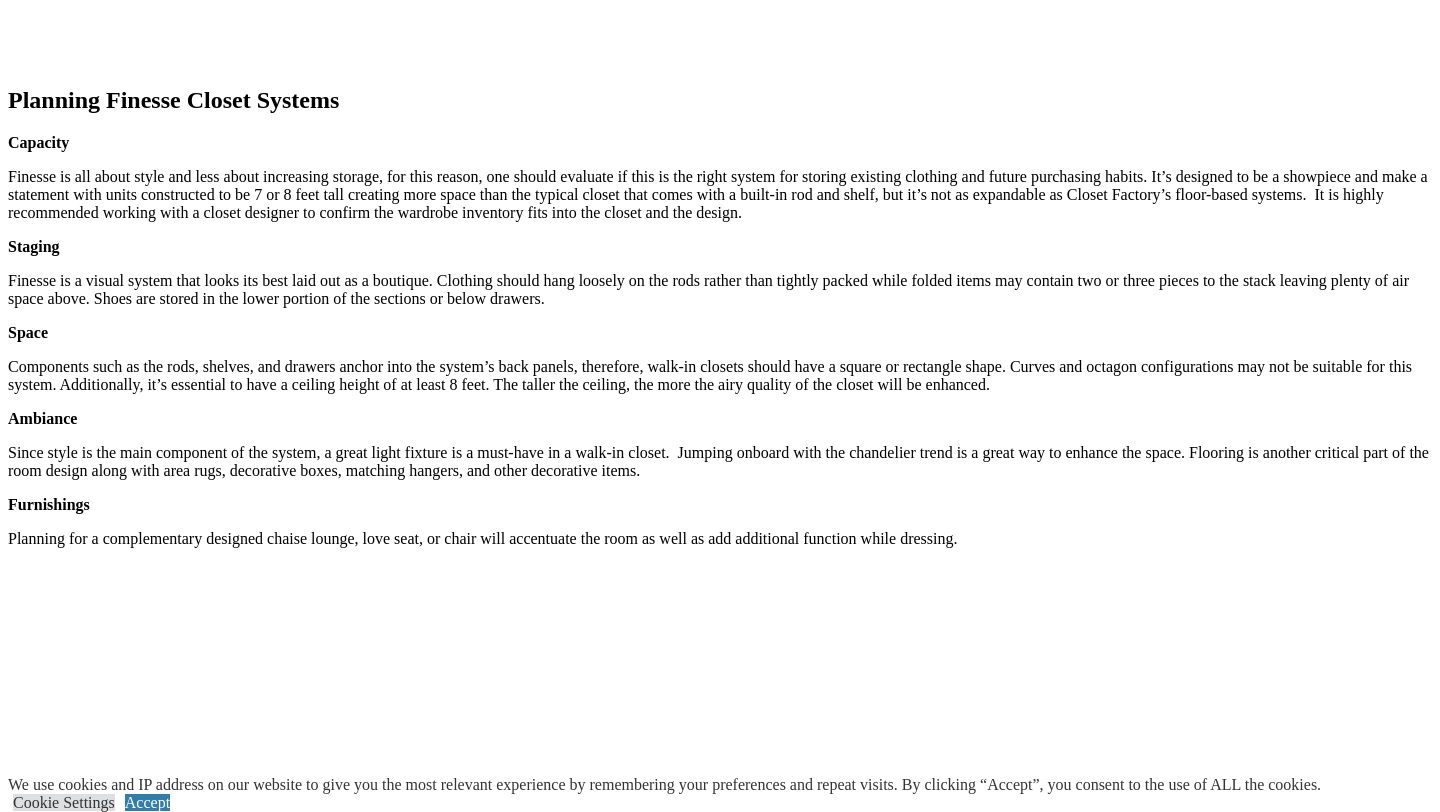 click on "This walk-in closet showcases Finesse at it's best with an area rug on wood floors, modern light fixture, counters, and wicker baskets." at bounding box center [720, 1690] 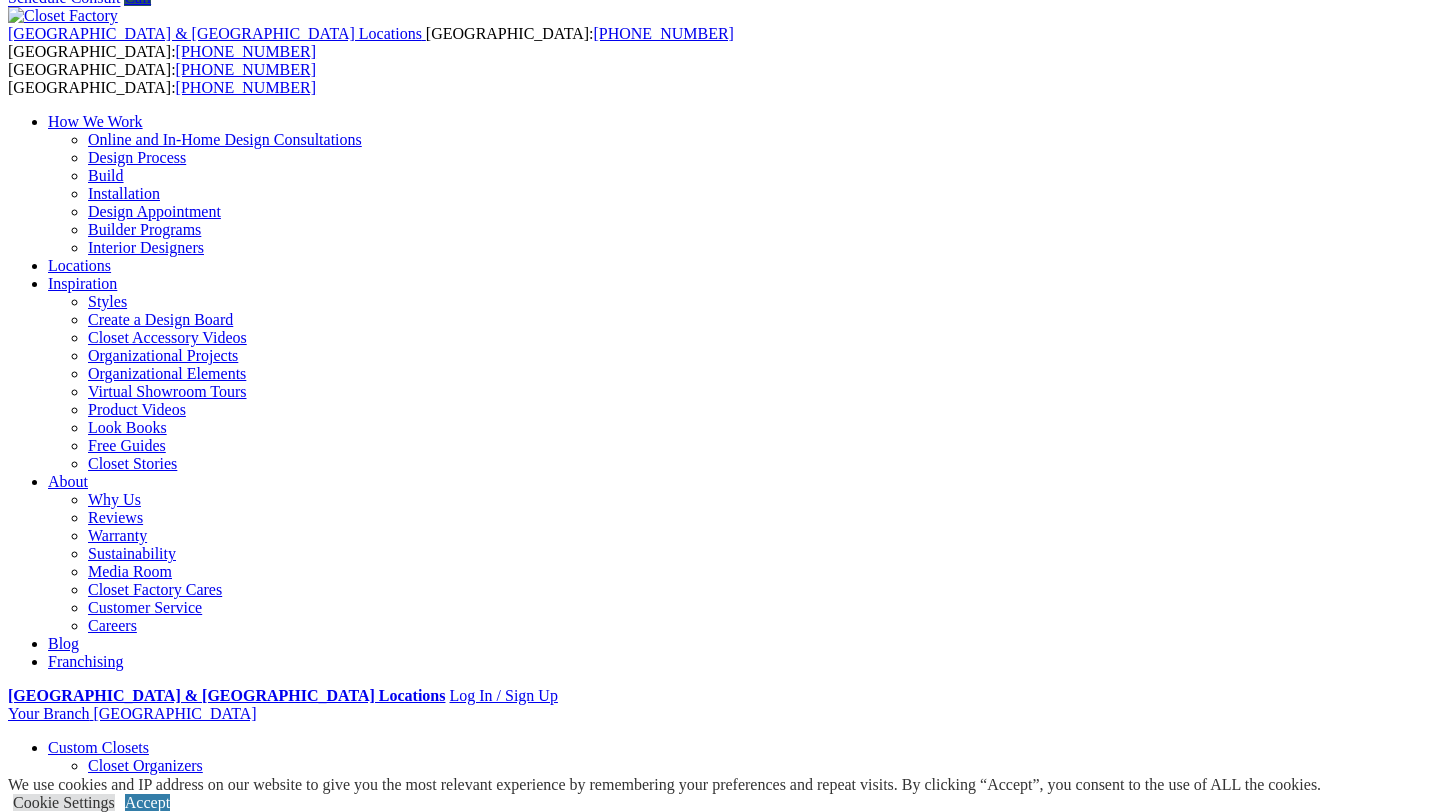 scroll, scrollTop: 0, scrollLeft: 0, axis: both 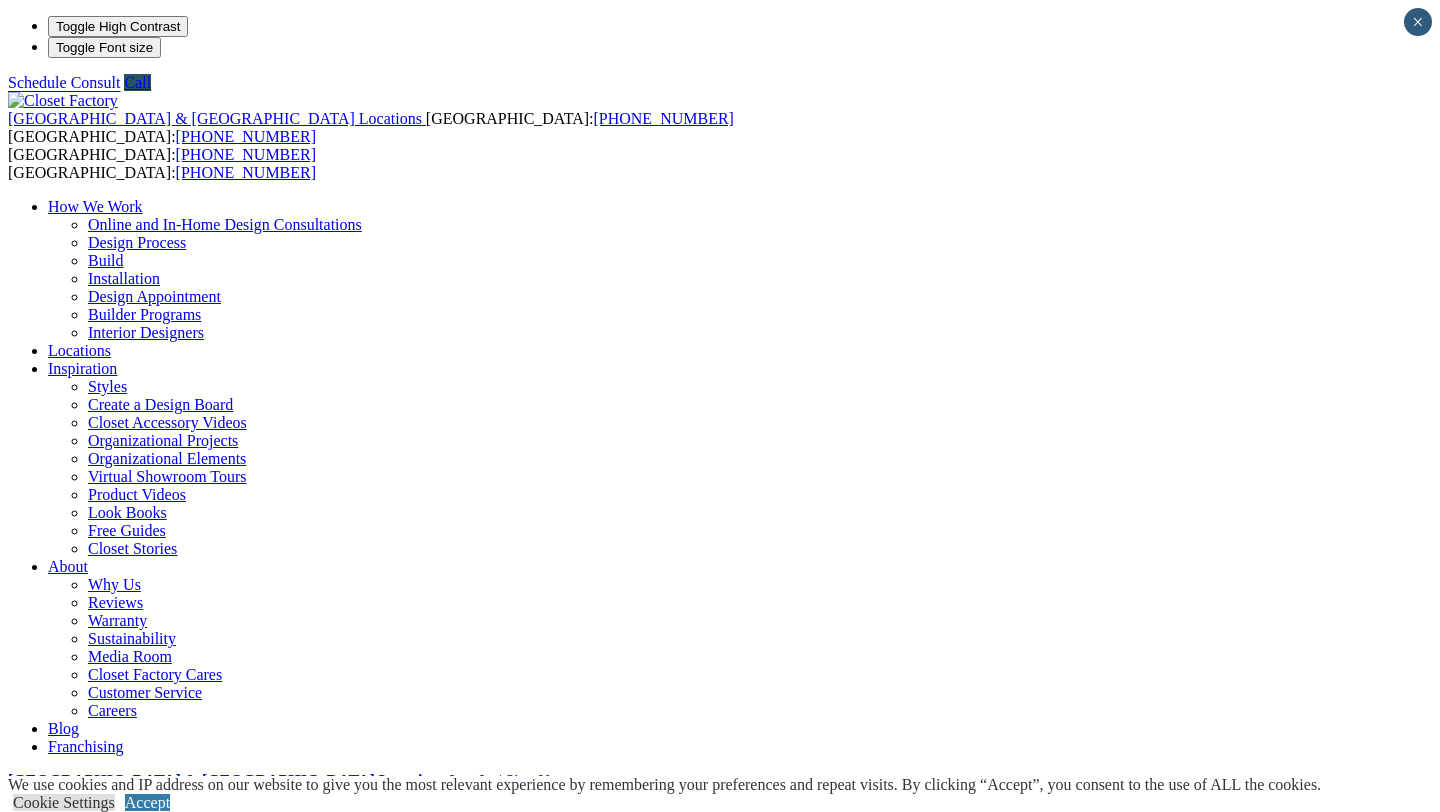 click on "Finesse Systems
This closet system draws inspiration from Italian home design with it's floating shelves, drawers, and hanging rods.  Design components appear to be suspended in mid-air creating a light and airy modern style.
Free Design Appointment" at bounding box center (720, 1434) 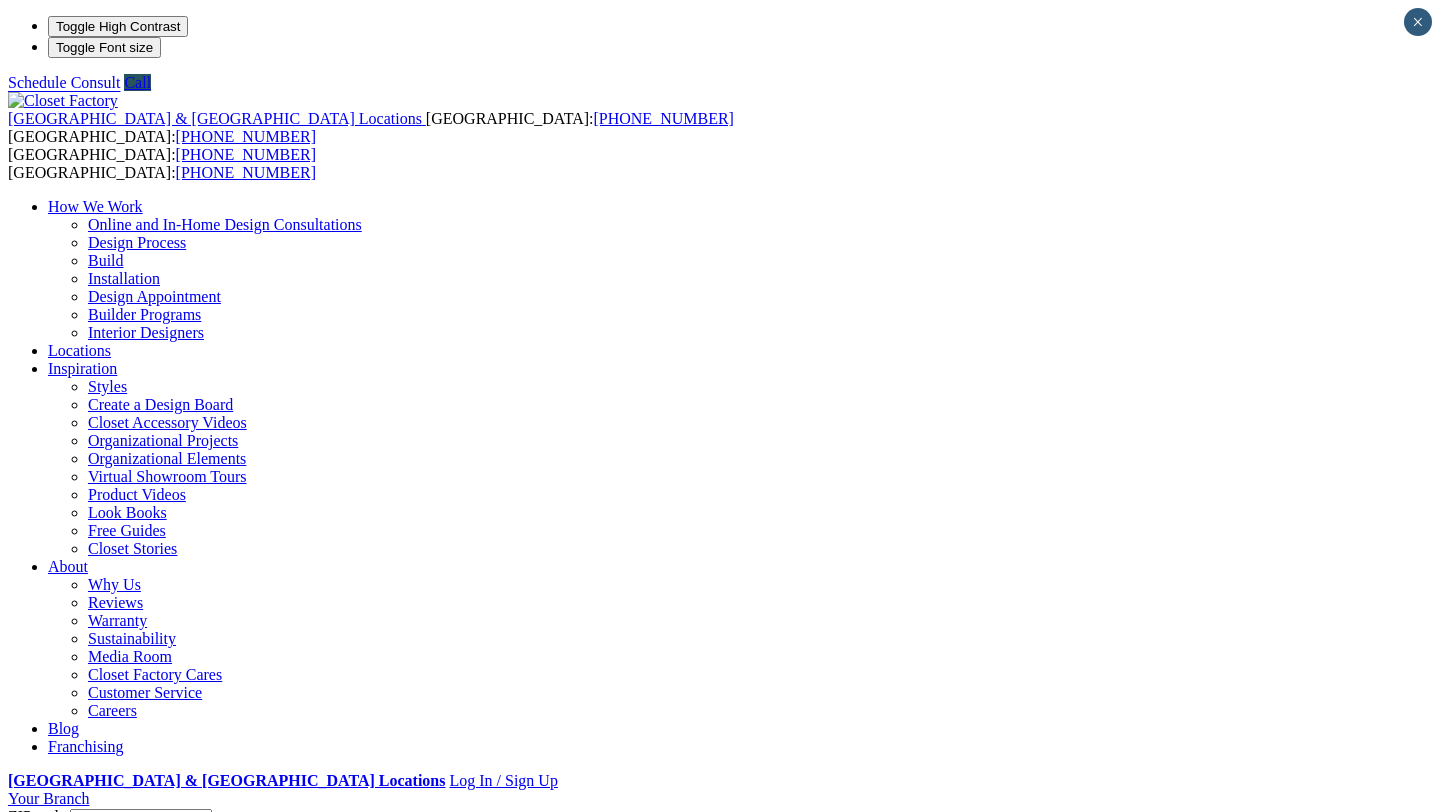 scroll, scrollTop: 0, scrollLeft: 0, axis: both 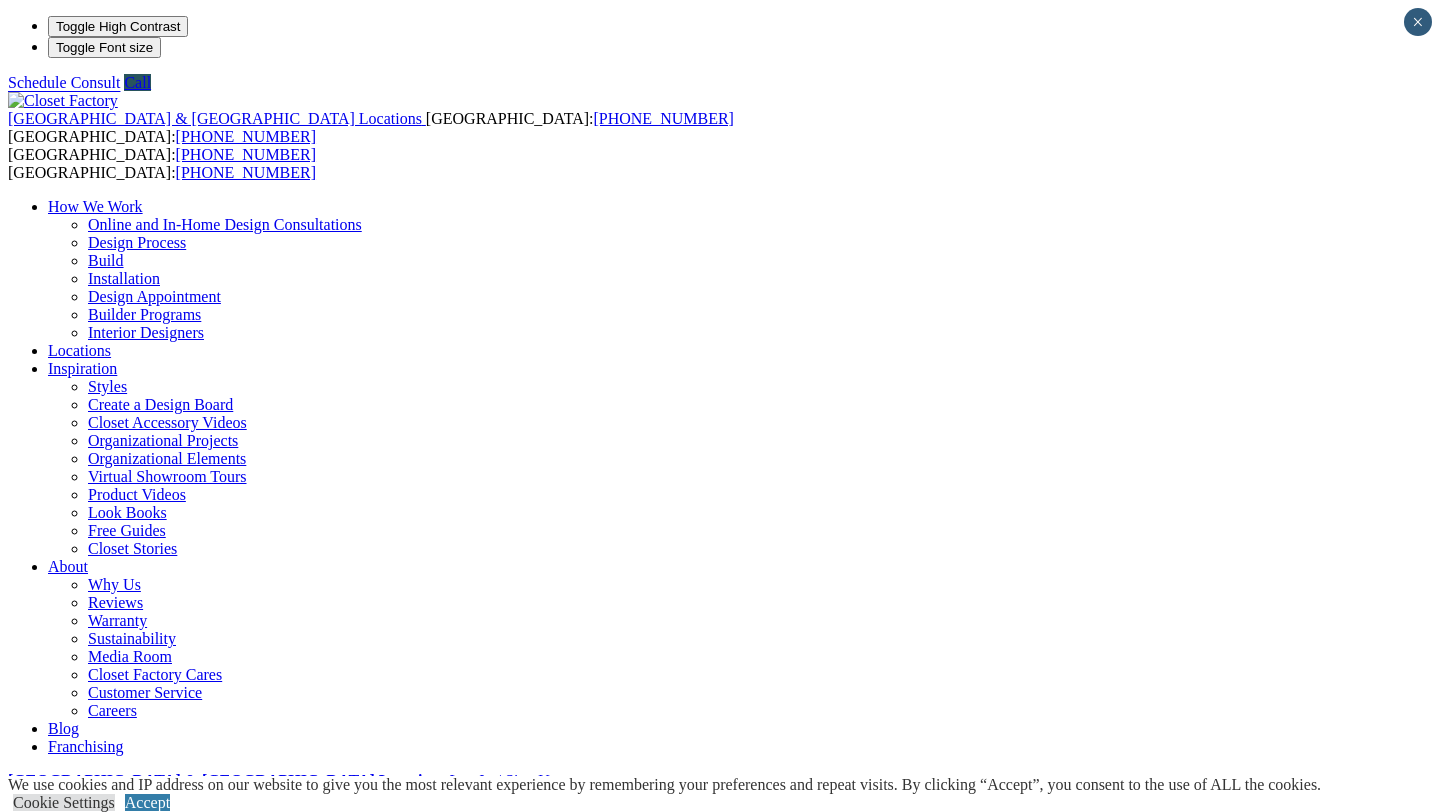click on "Walk-in Closets" at bounding box center [139, 940] 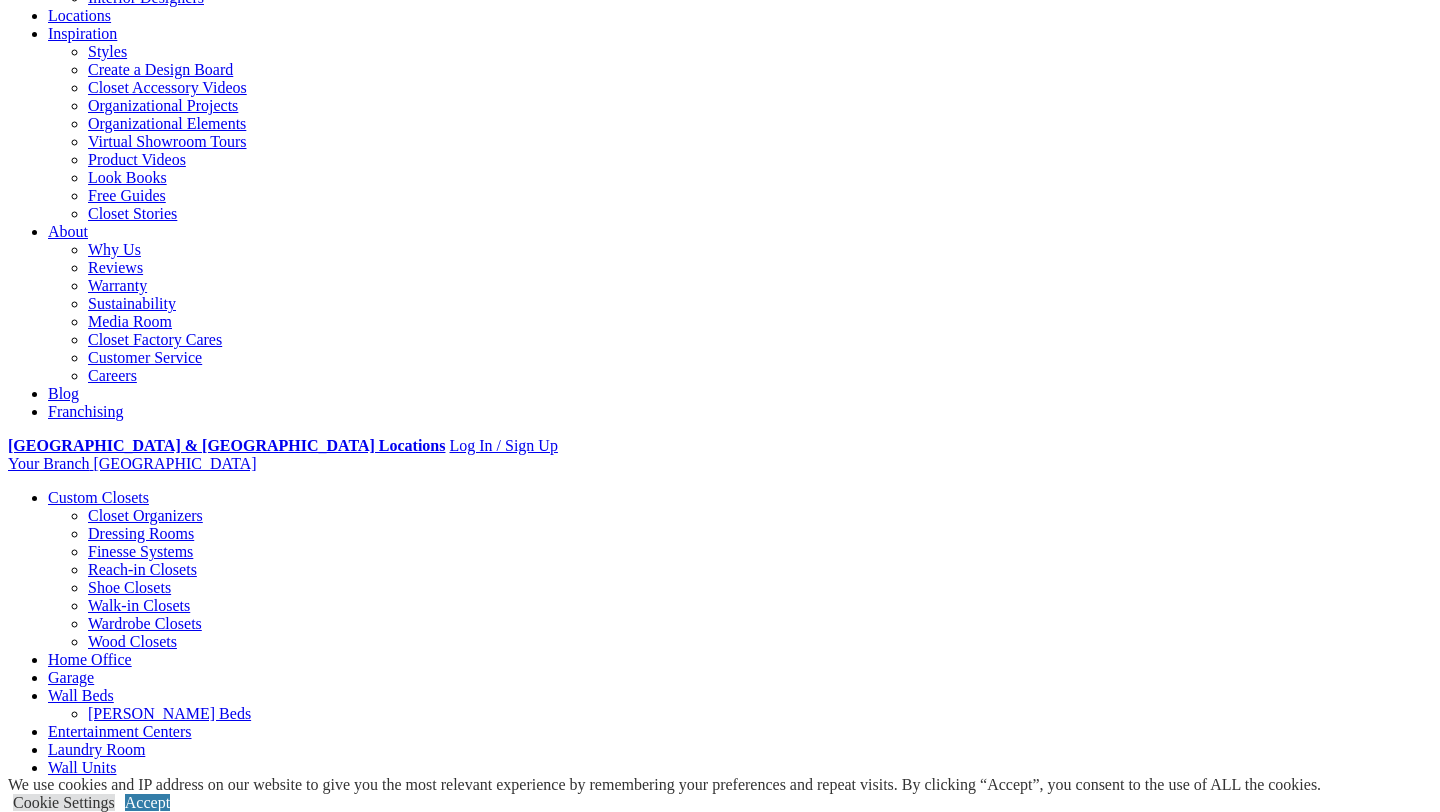 scroll, scrollTop: 348, scrollLeft: 0, axis: vertical 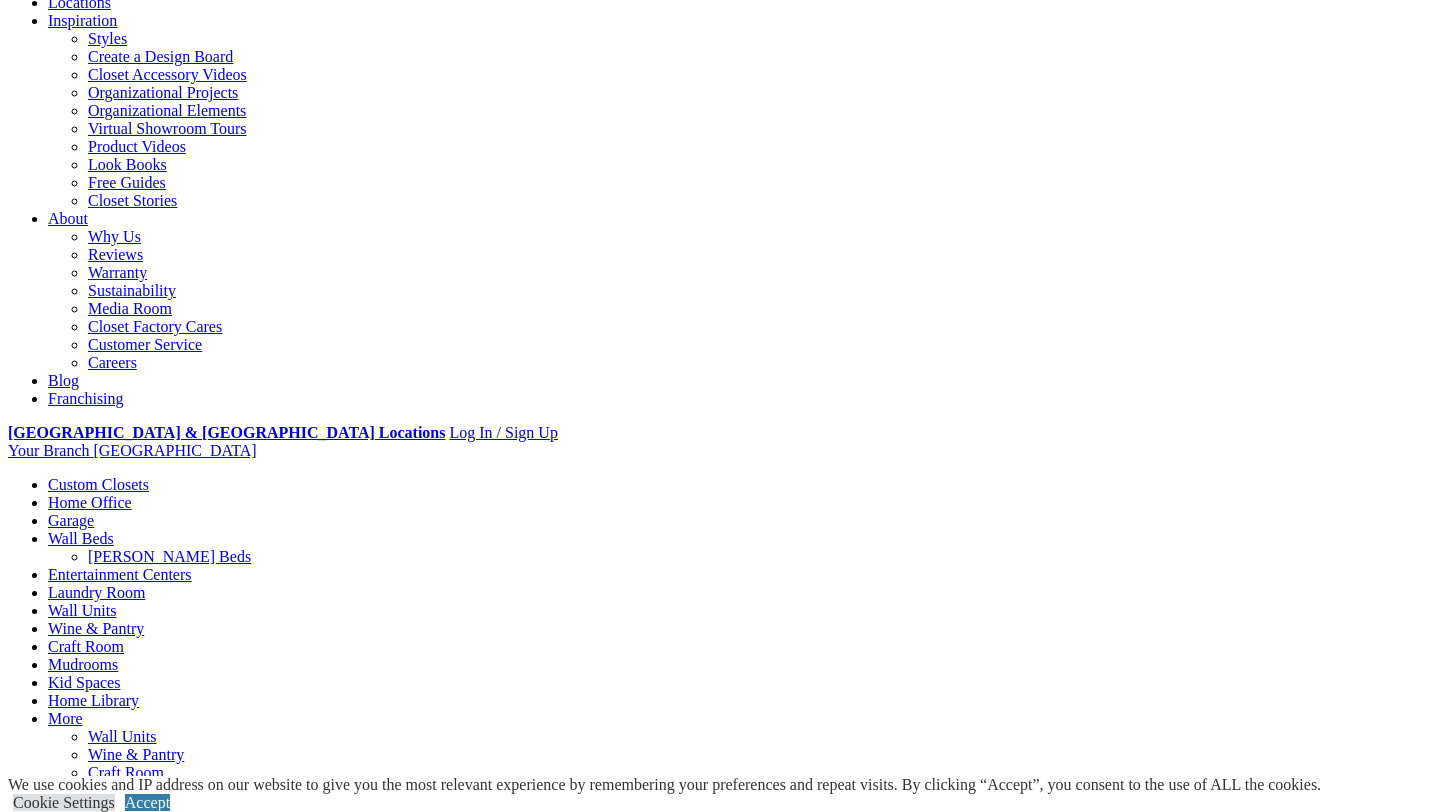 click on "Laundry Room" at bounding box center (96, 592) 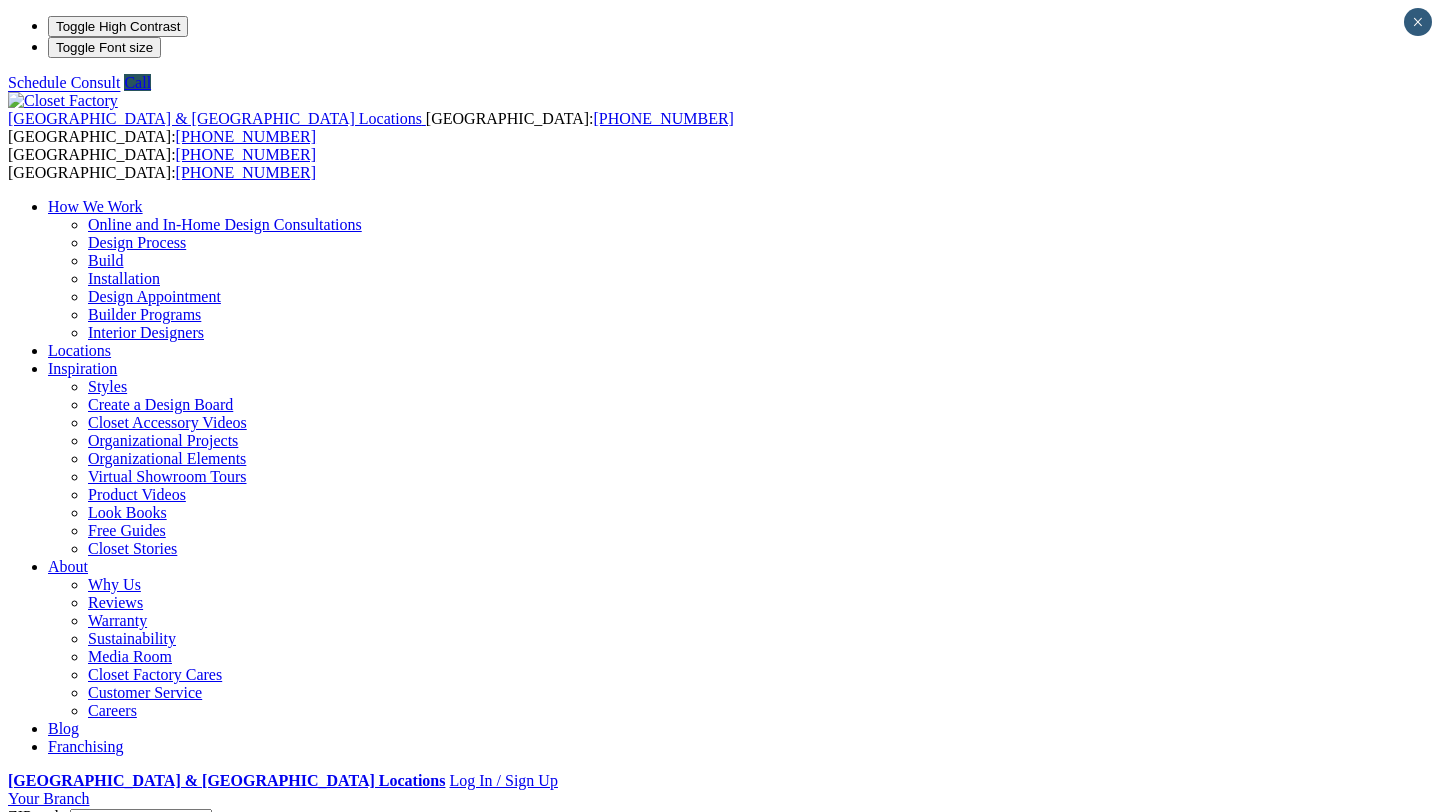 scroll, scrollTop: 0, scrollLeft: 0, axis: both 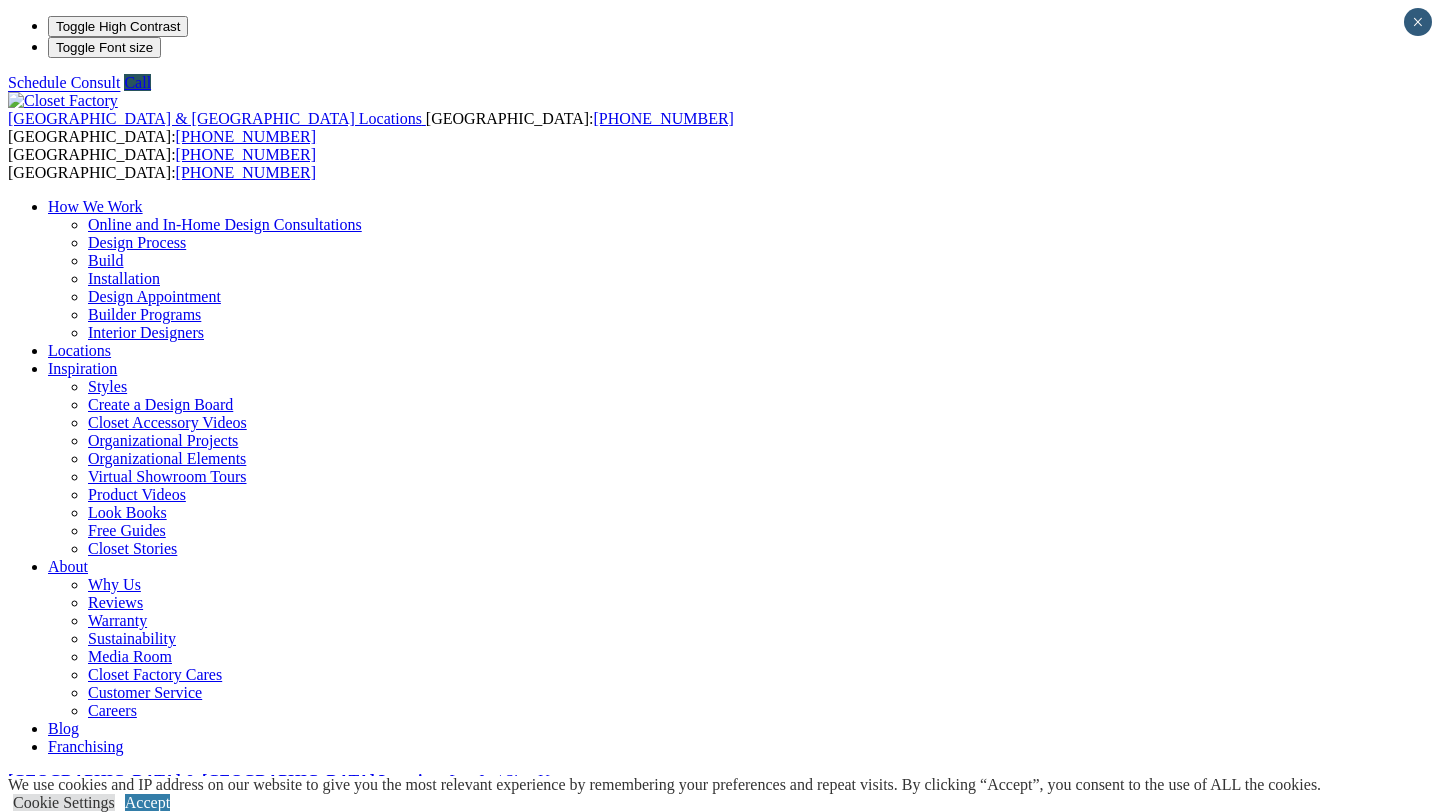 click on "Laundry Rooms
Envision yourself inspired to do housework with a laundry room full of custom made cabinets and organizer accessories." at bounding box center (-2152, 1646) 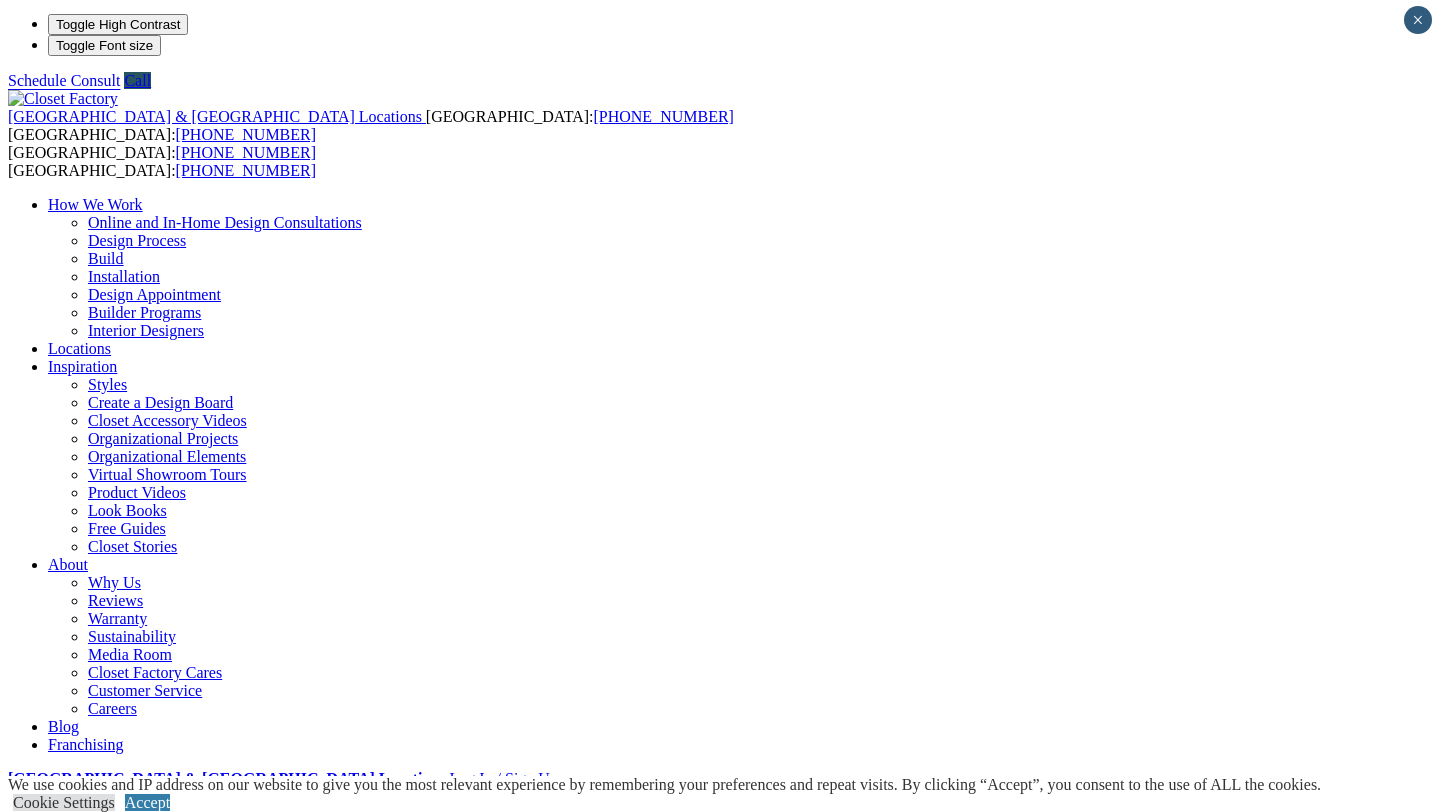 click on "Wardrobe Closets" at bounding box center [145, 956] 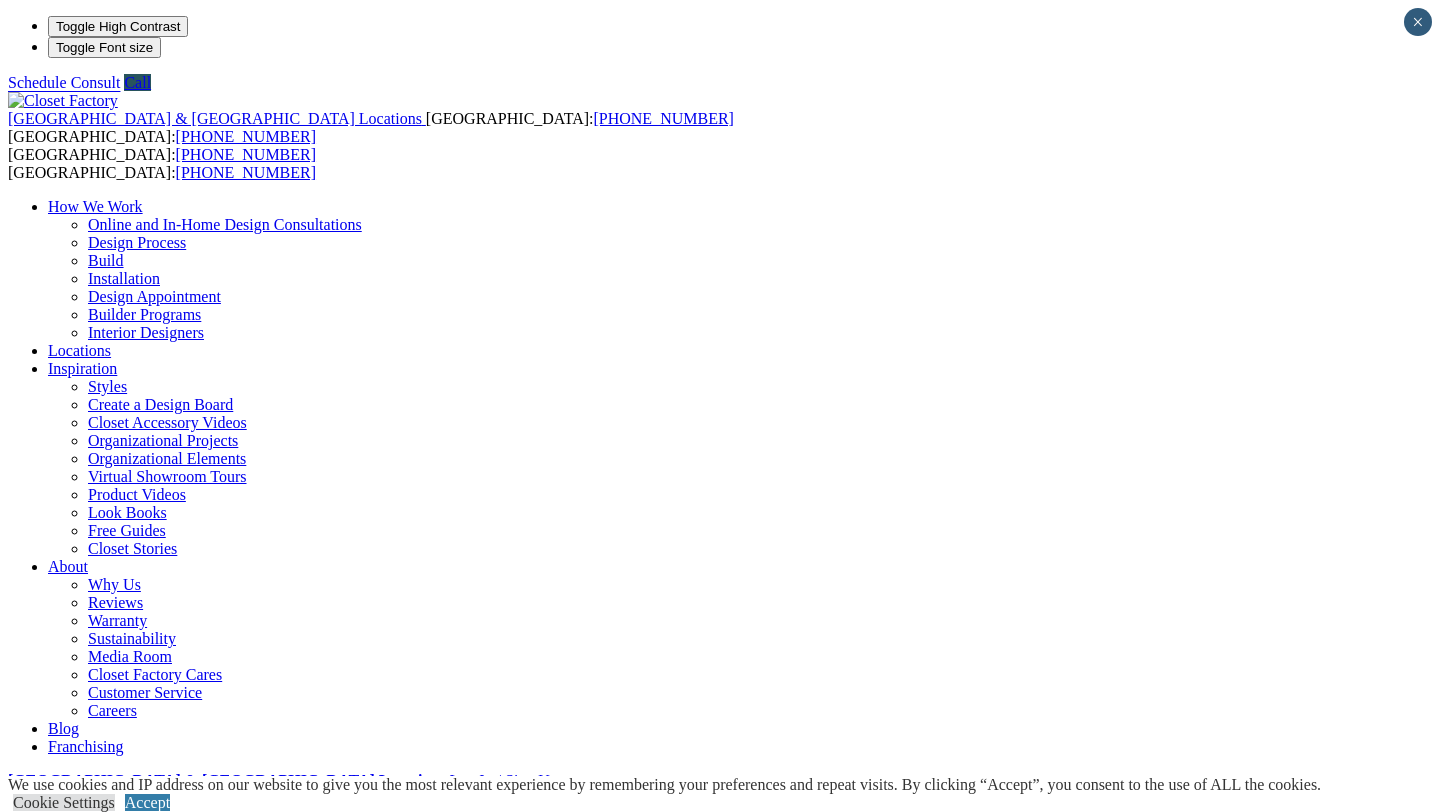 scroll, scrollTop: 0, scrollLeft: 0, axis: both 